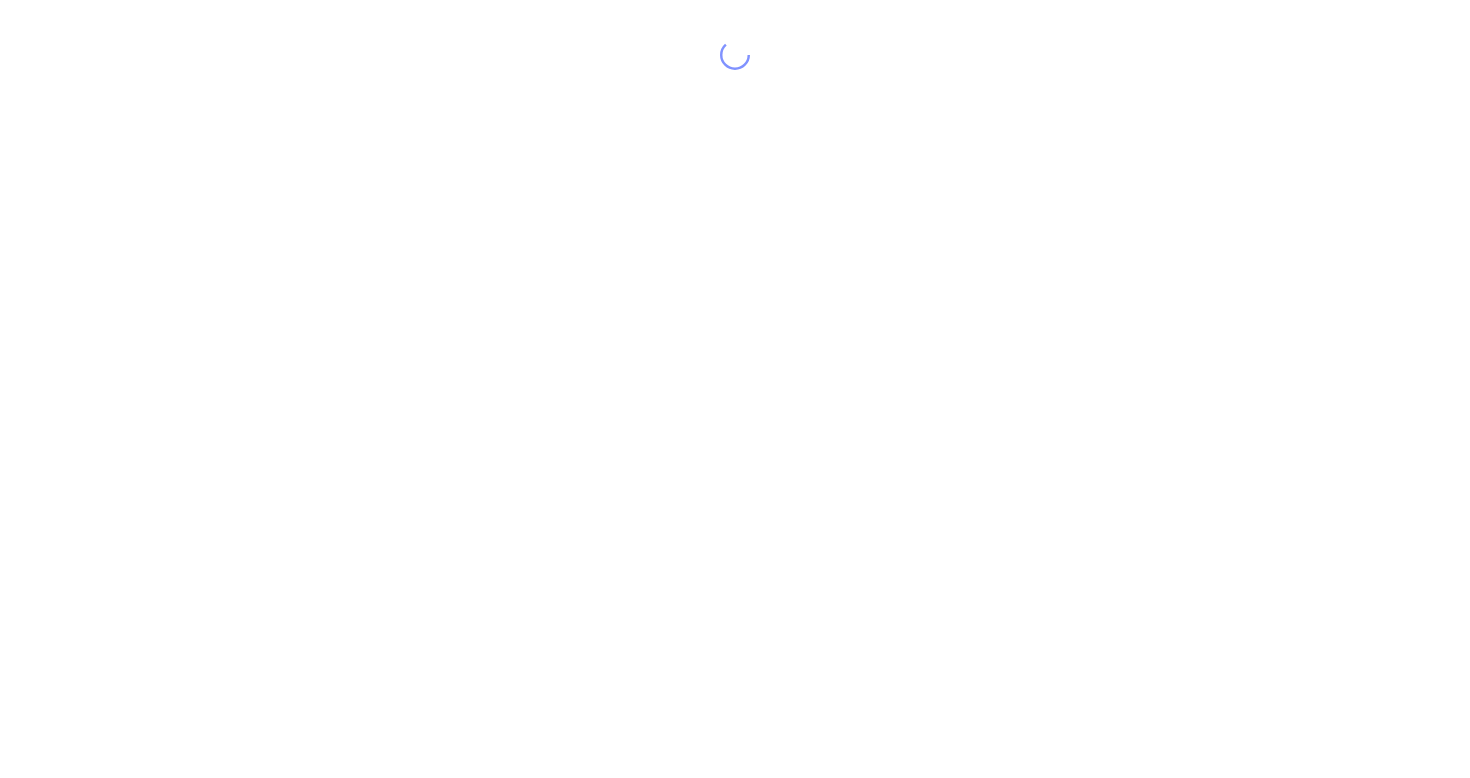 scroll, scrollTop: 0, scrollLeft: 0, axis: both 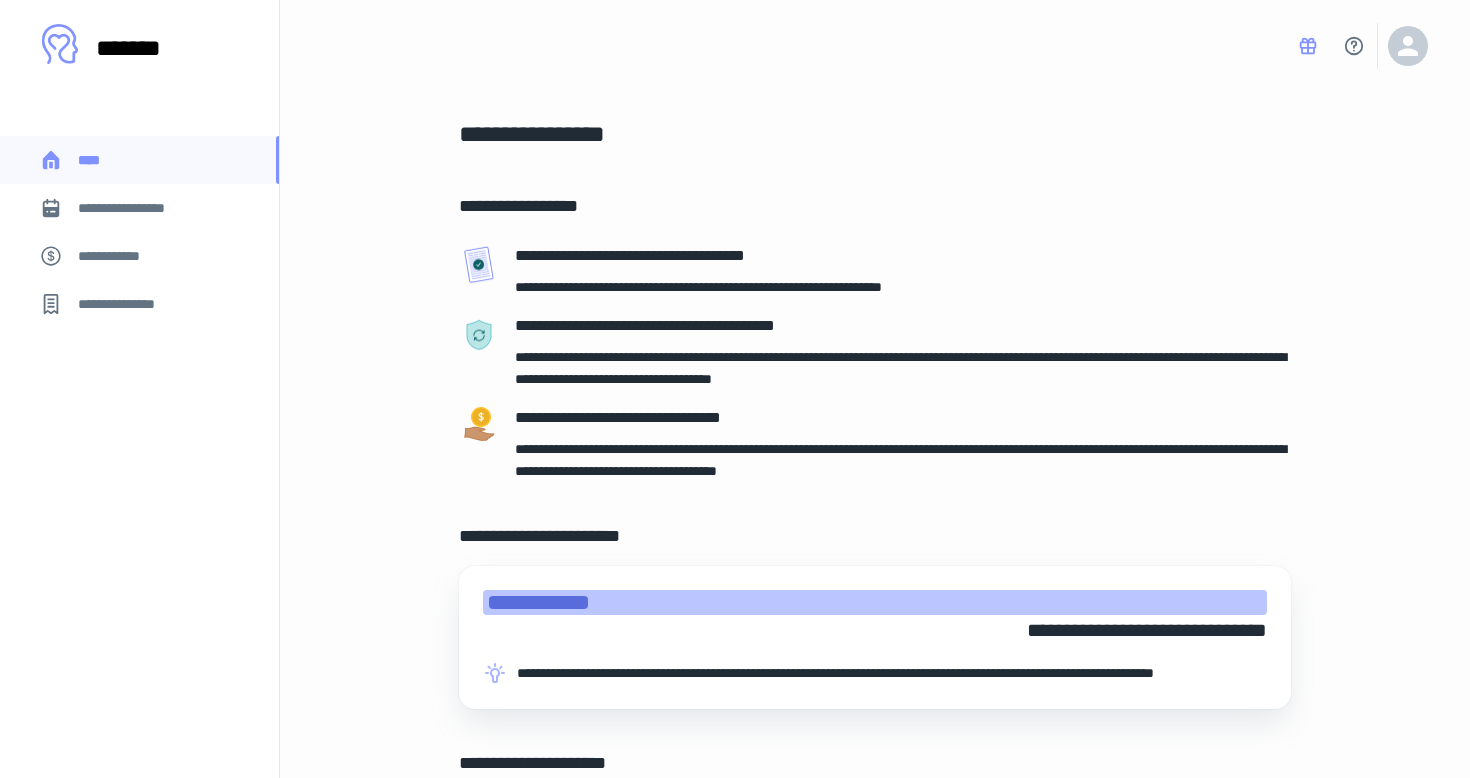 click on "**********" at bounding box center [139, 208] 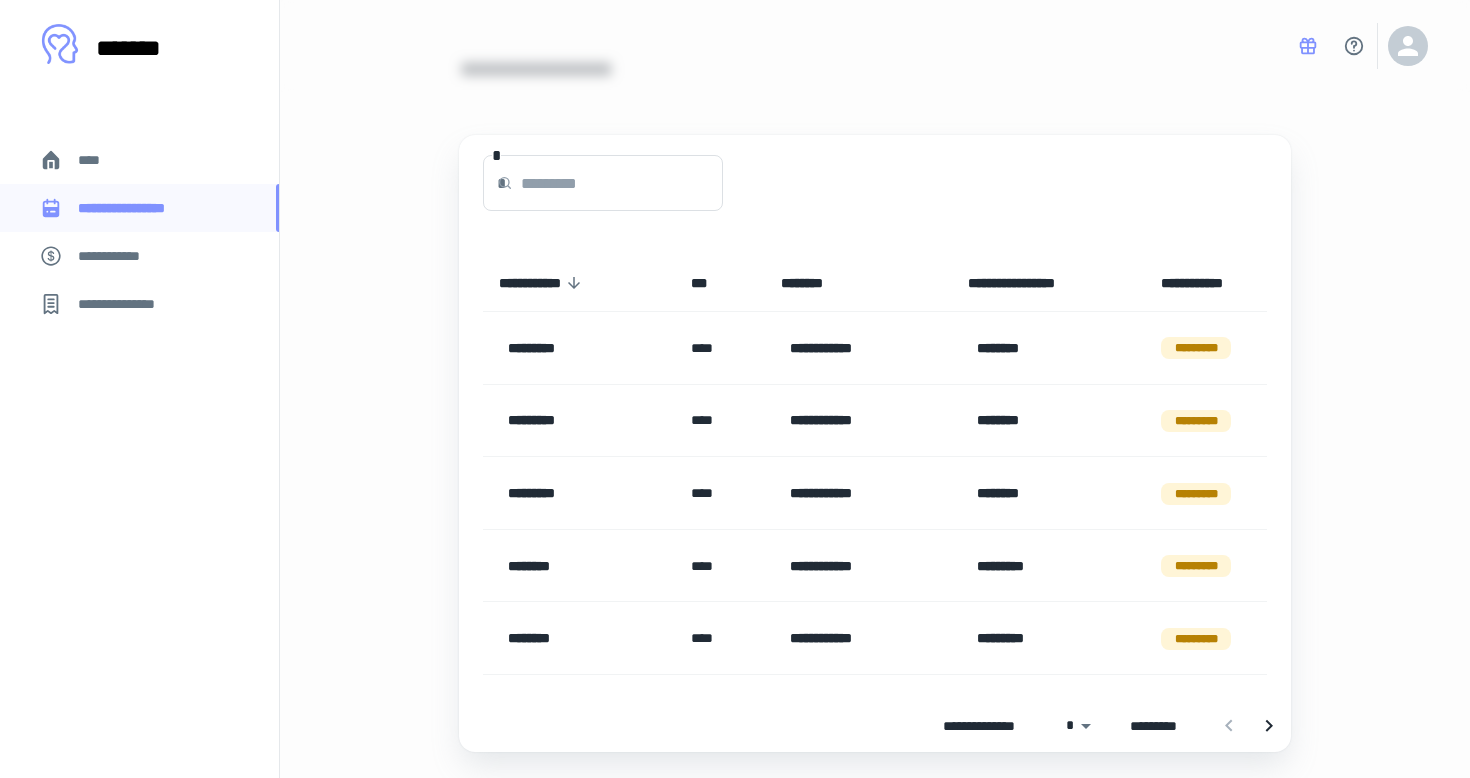 scroll, scrollTop: 119, scrollLeft: 0, axis: vertical 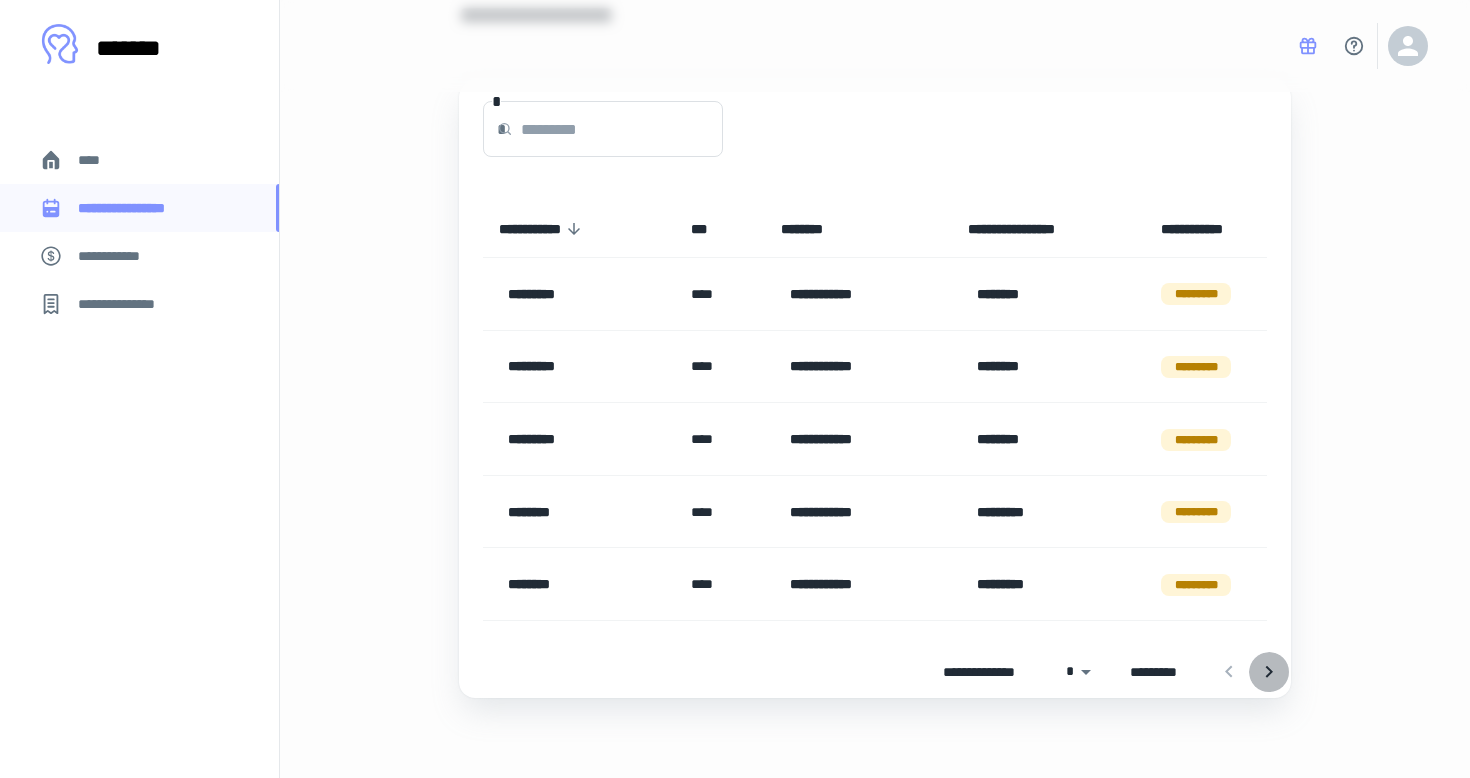 click 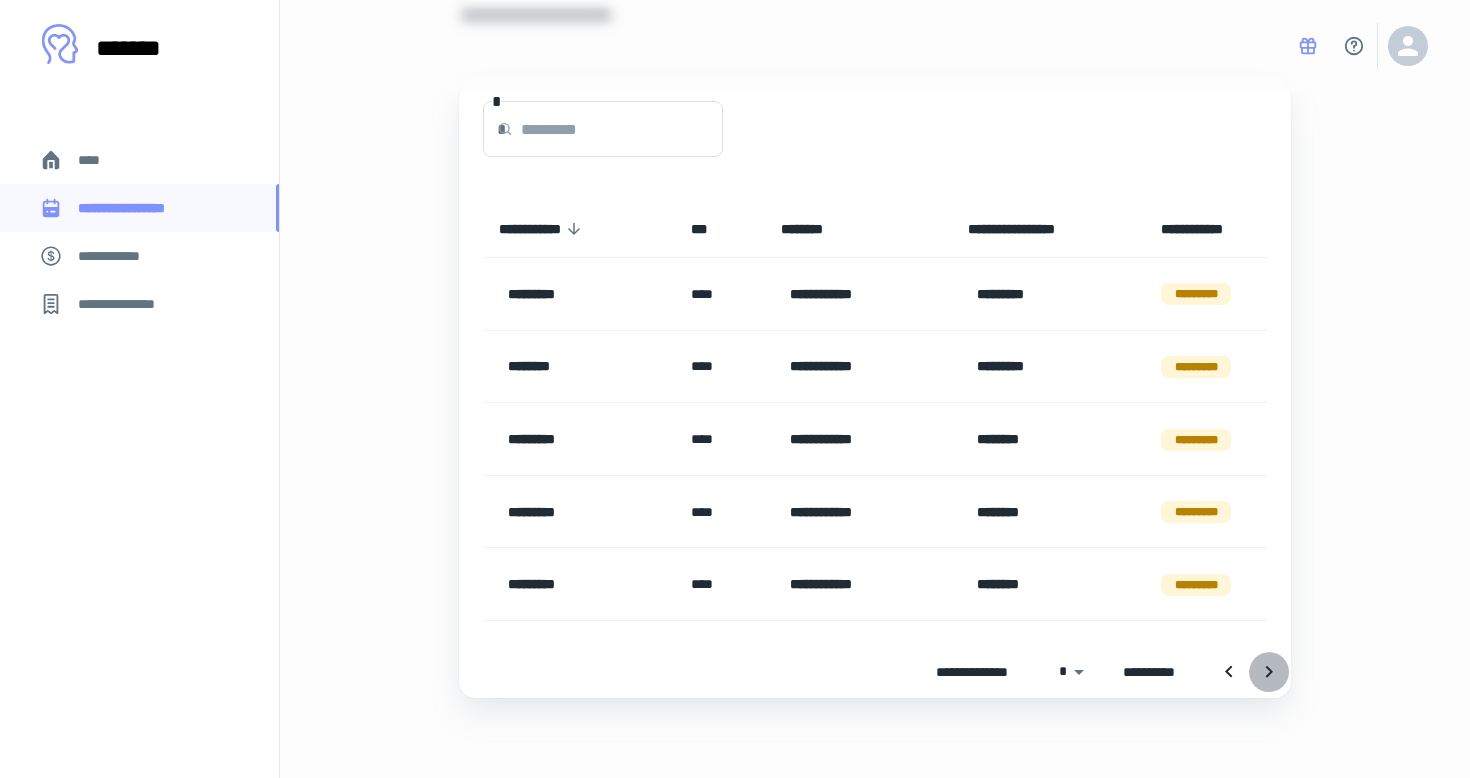 click 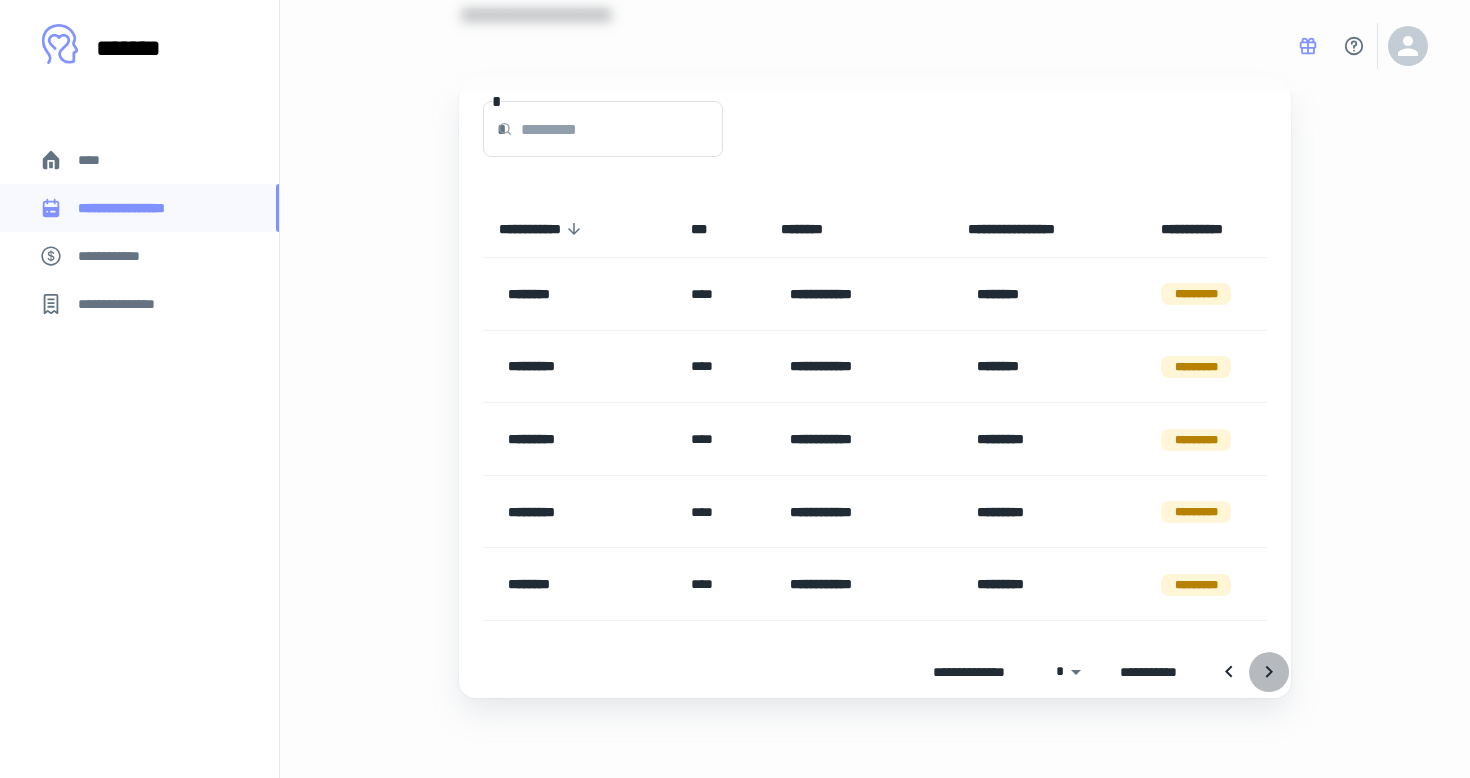 click 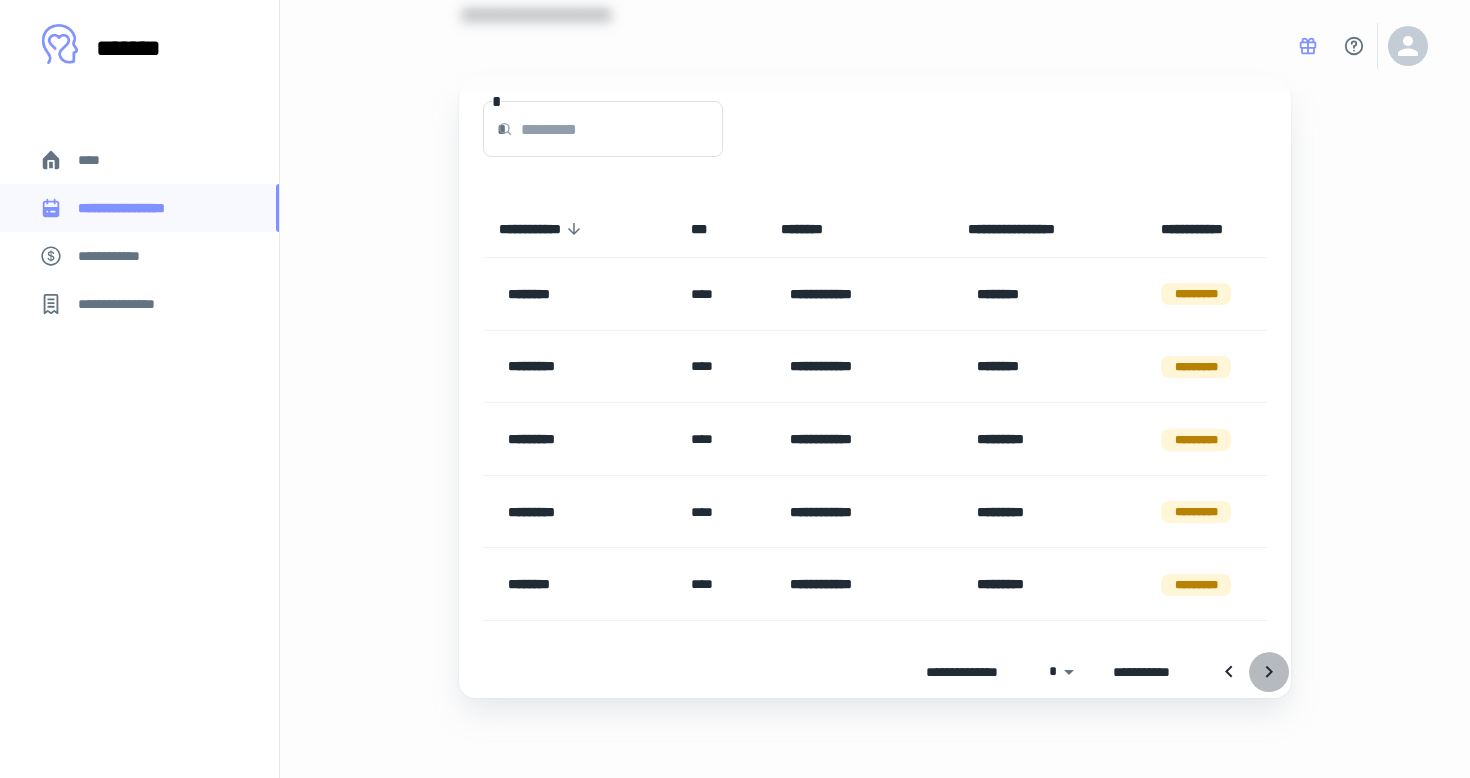 click 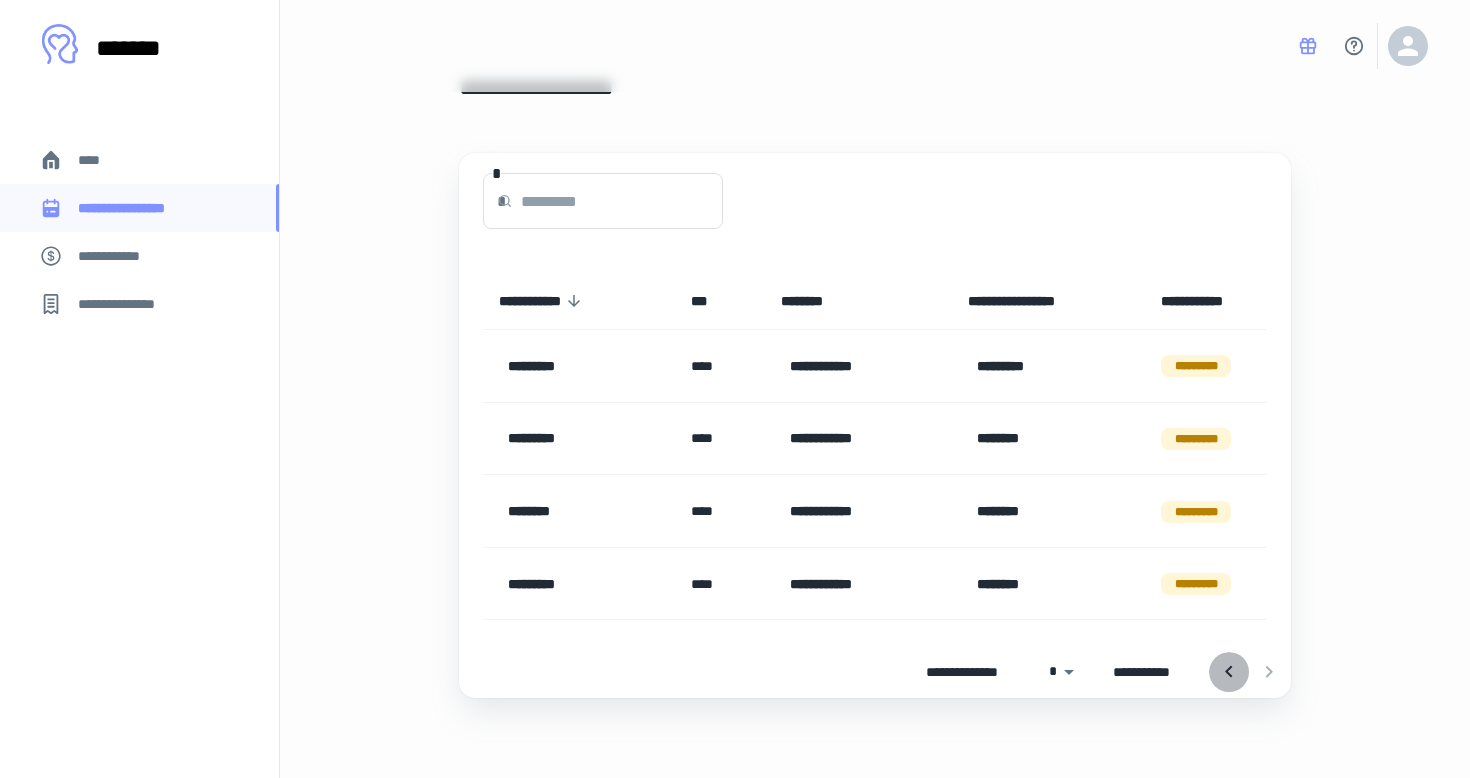 click 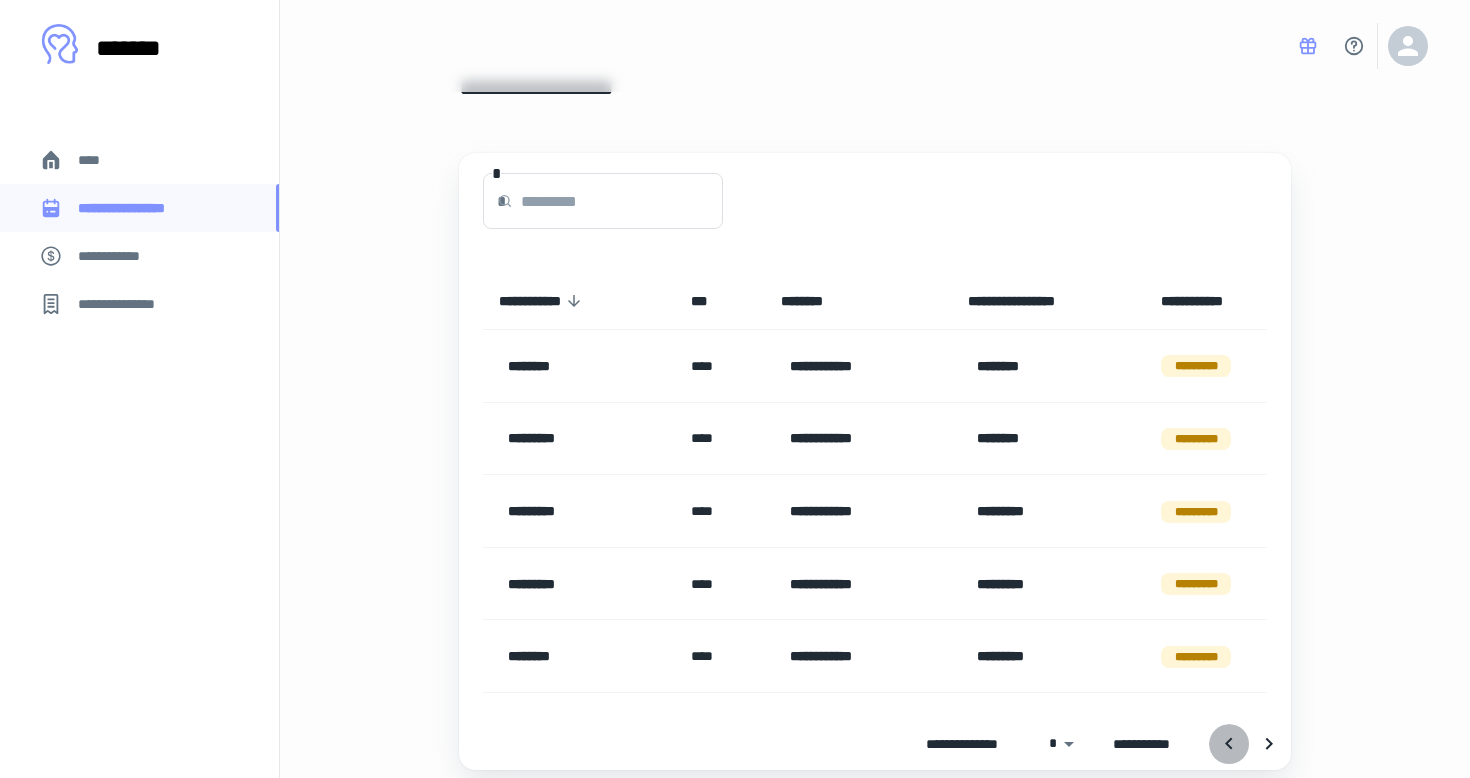 click at bounding box center [1229, 744] 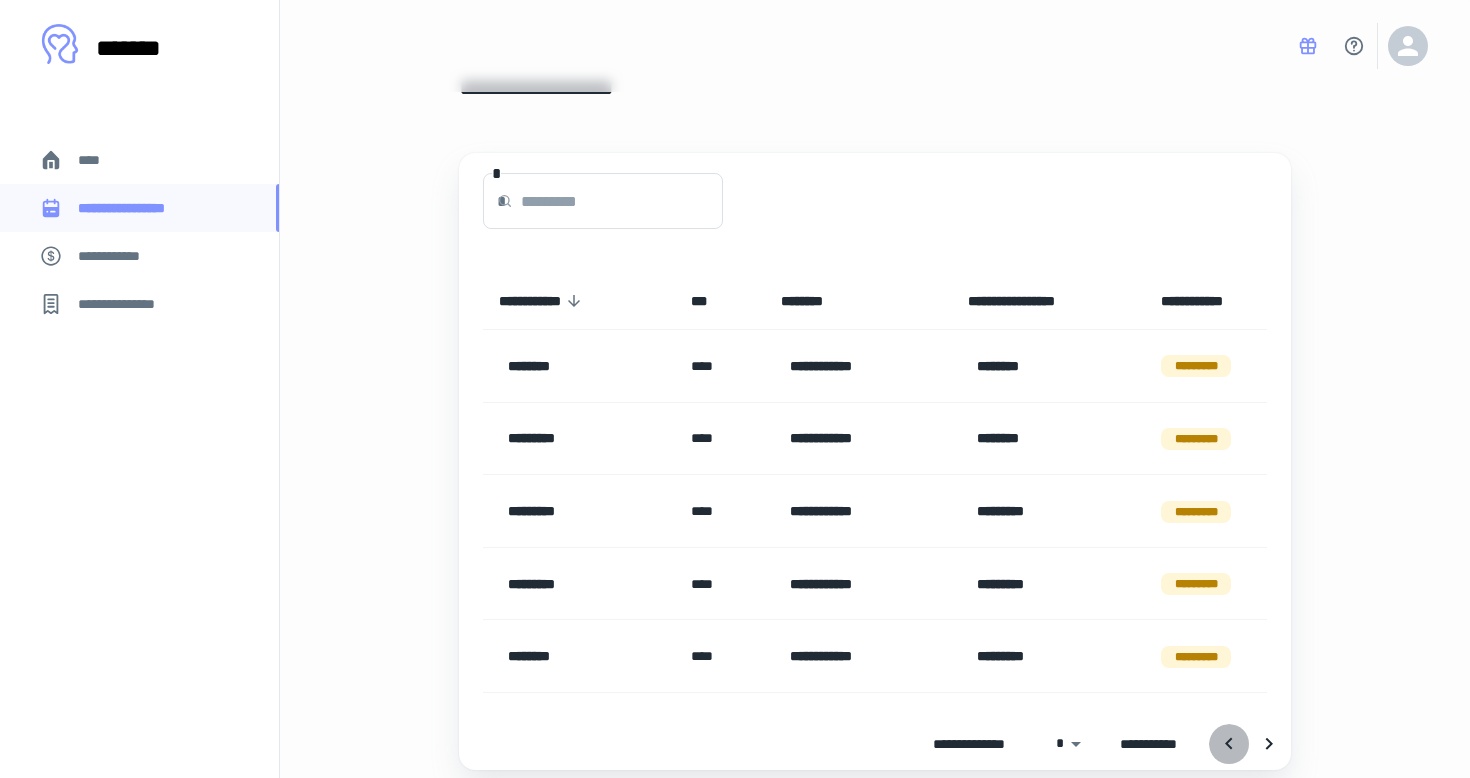 click 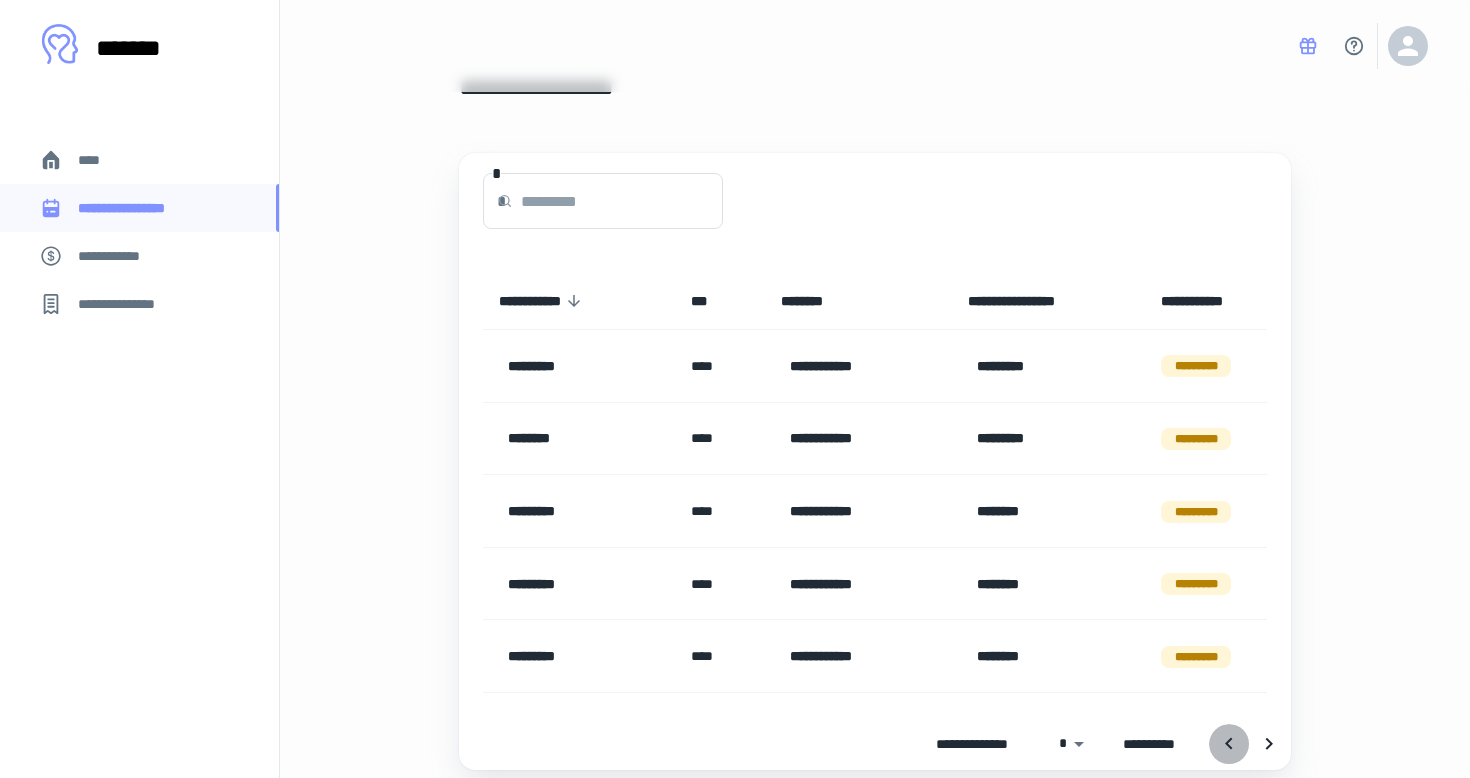 click 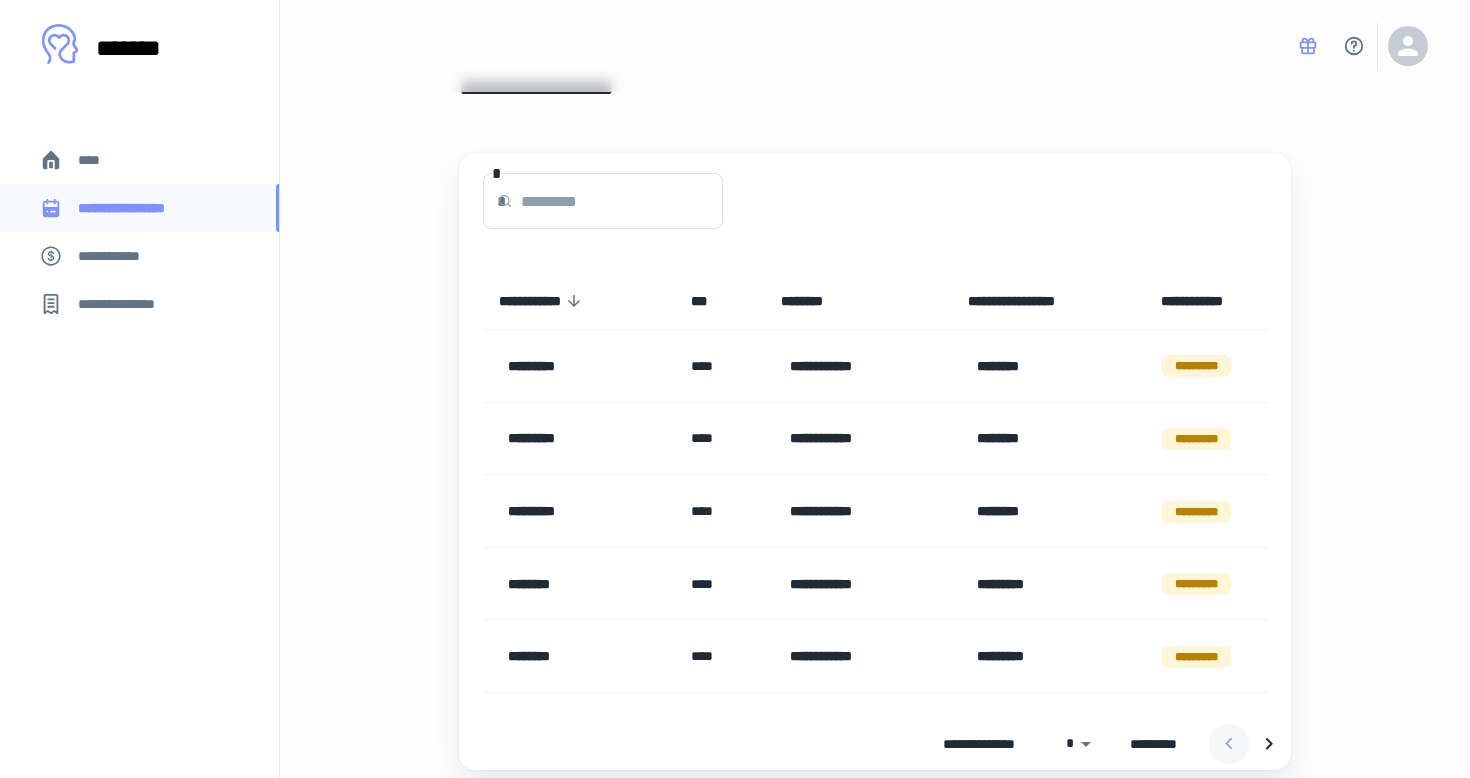 click at bounding box center (1249, 744) 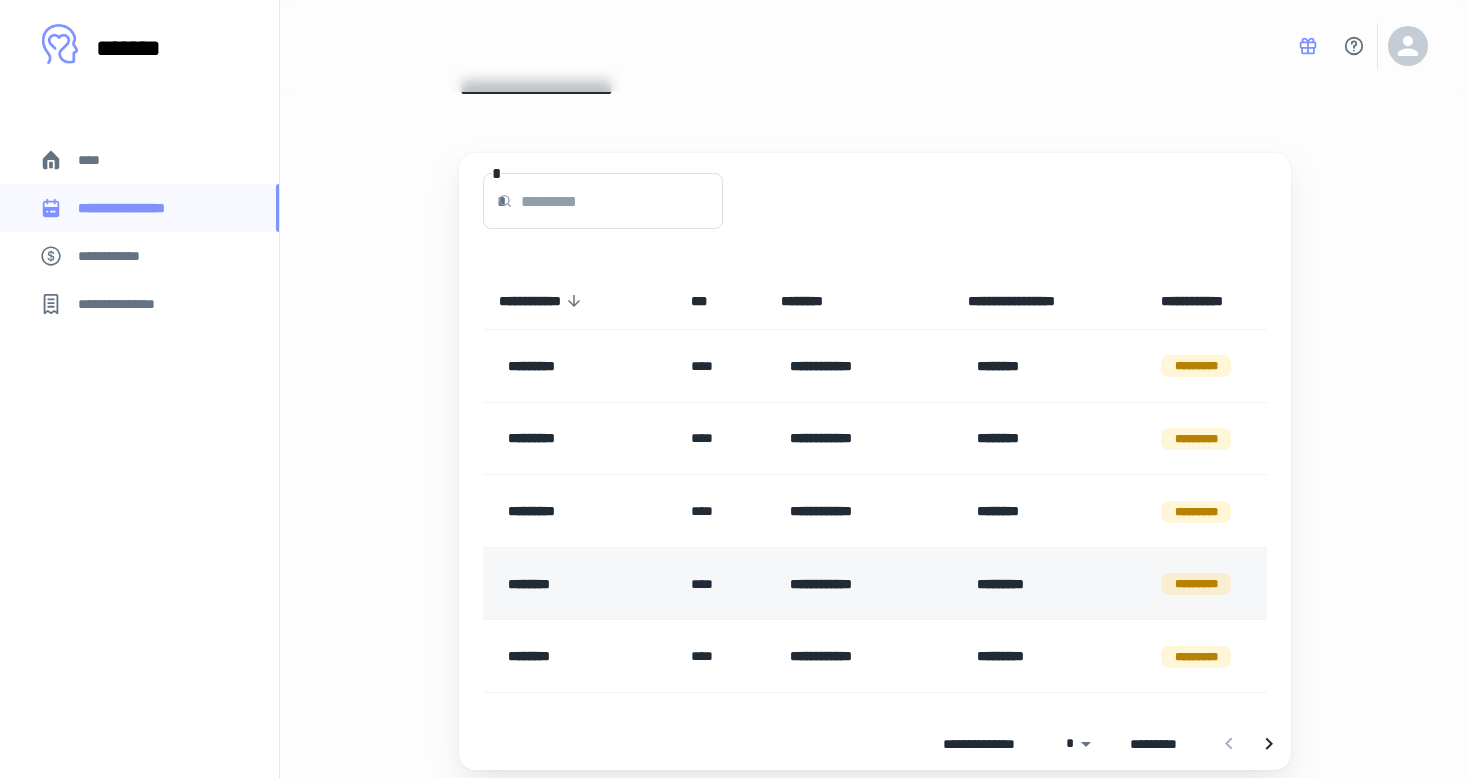 scroll, scrollTop: 48, scrollLeft: 0, axis: vertical 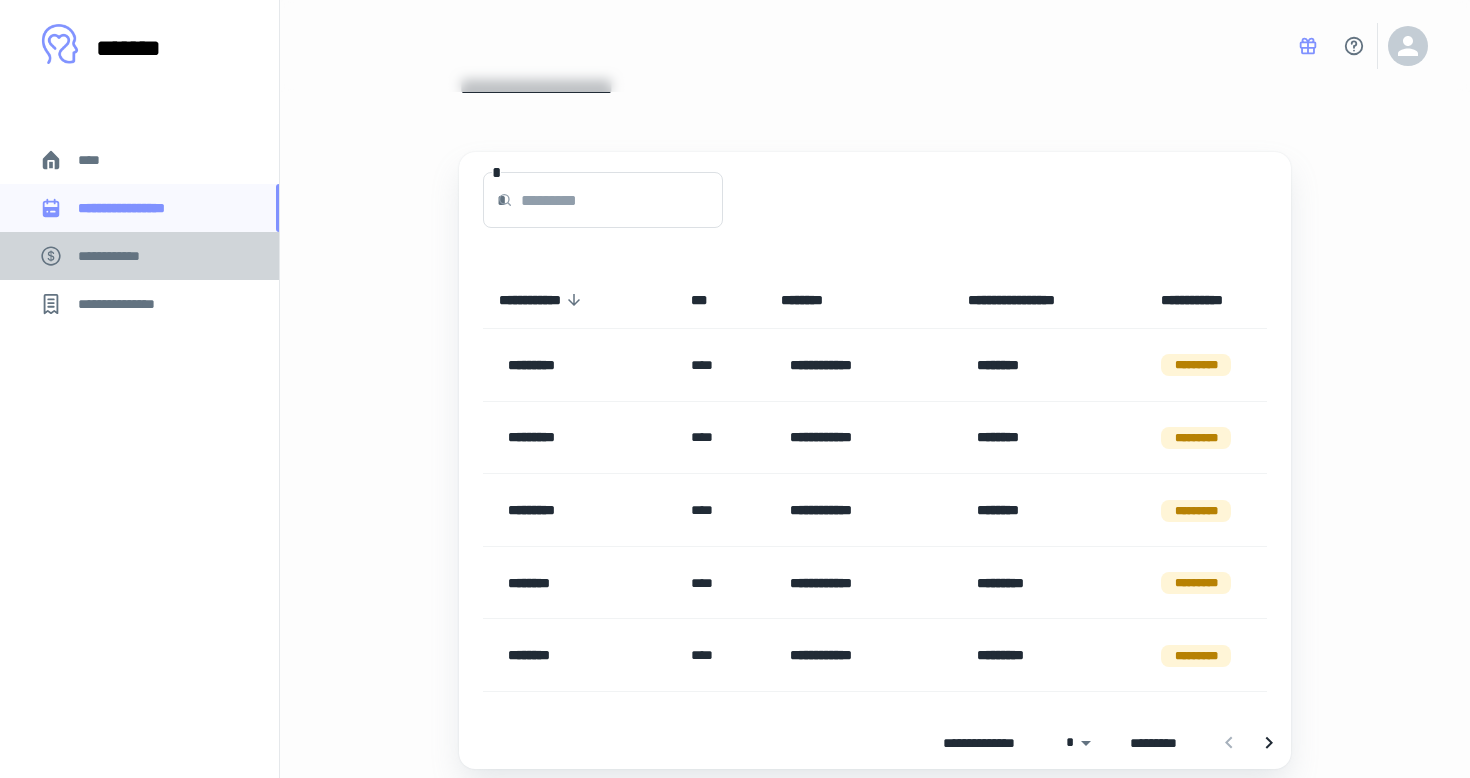 click on "**********" at bounding box center (139, 256) 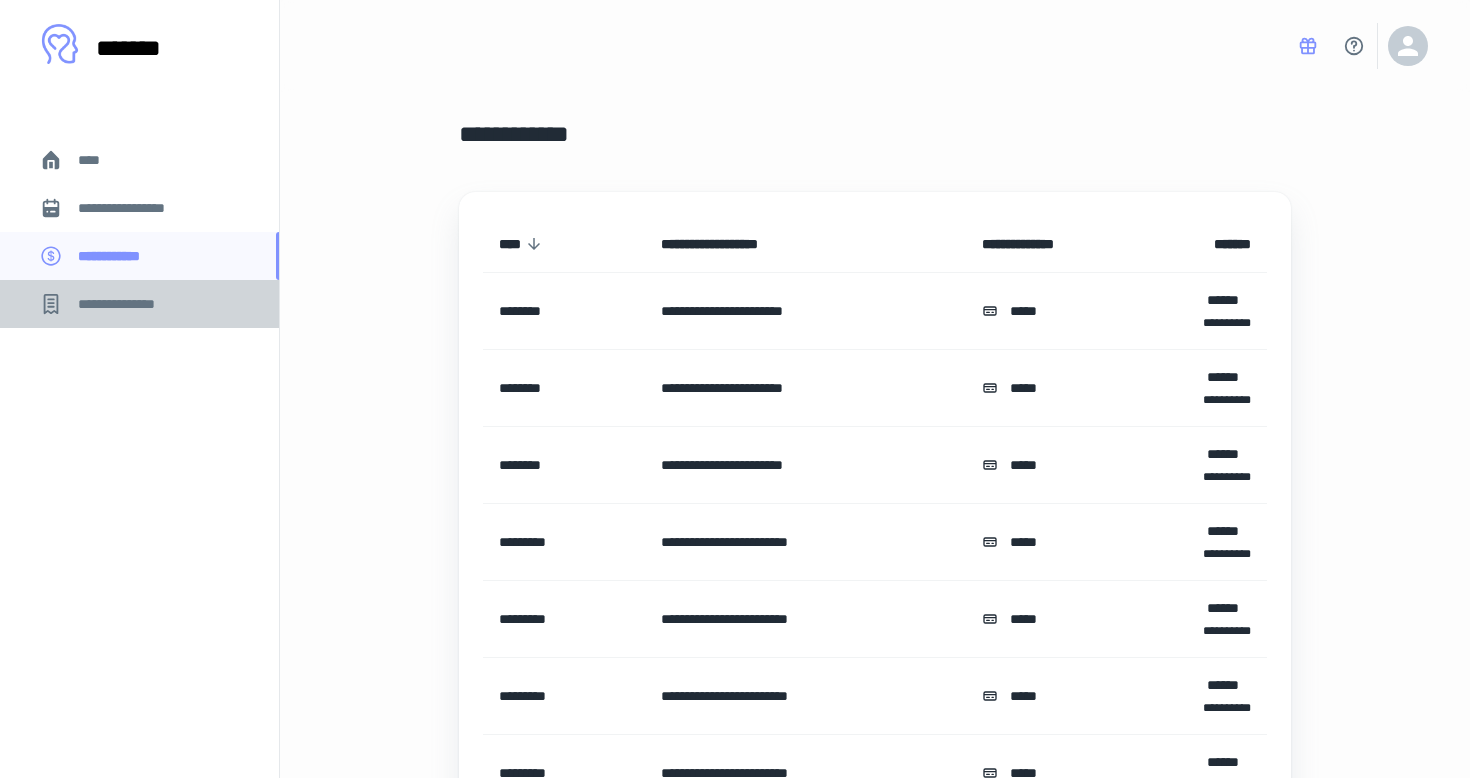 click on "**********" at bounding box center (127, 304) 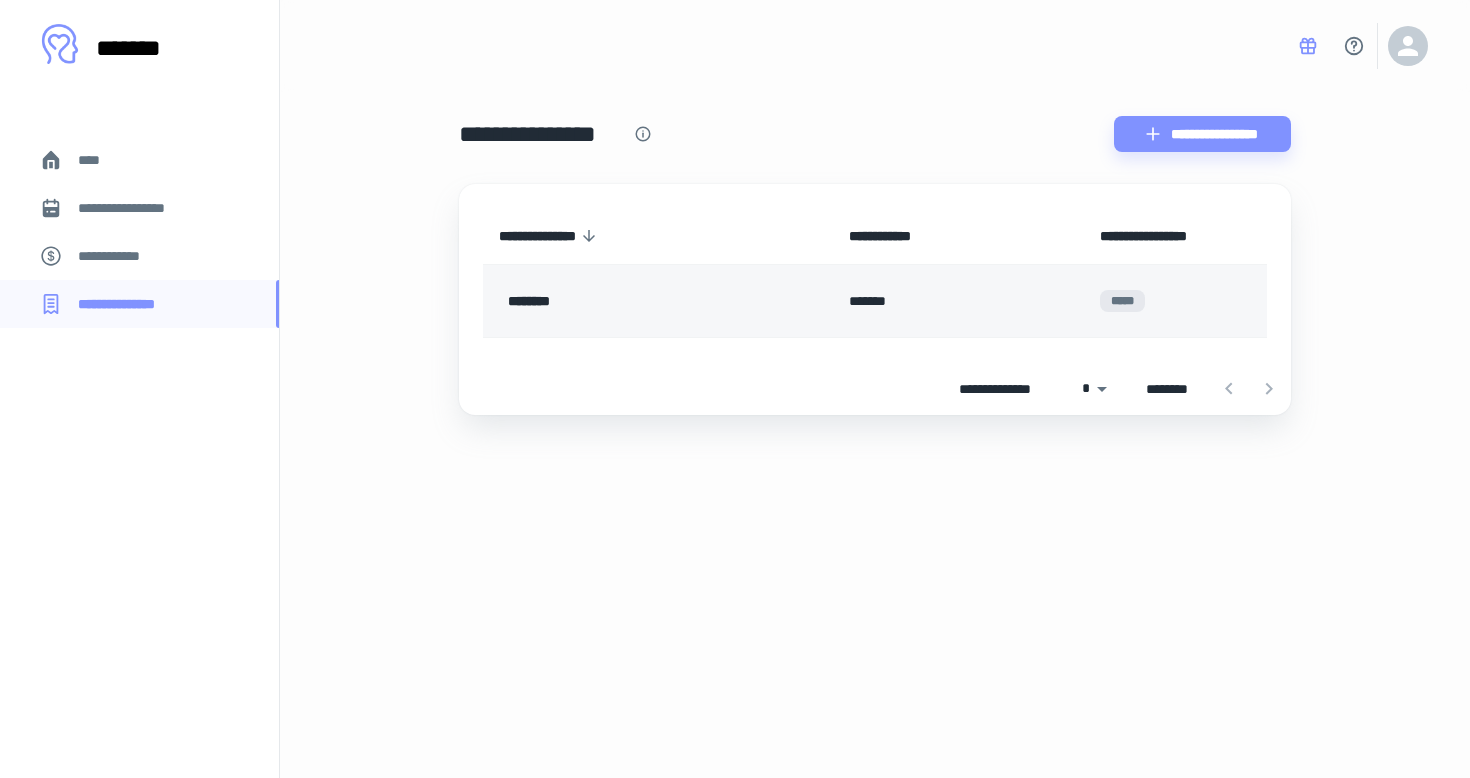 click on "*******" at bounding box center (958, 301) 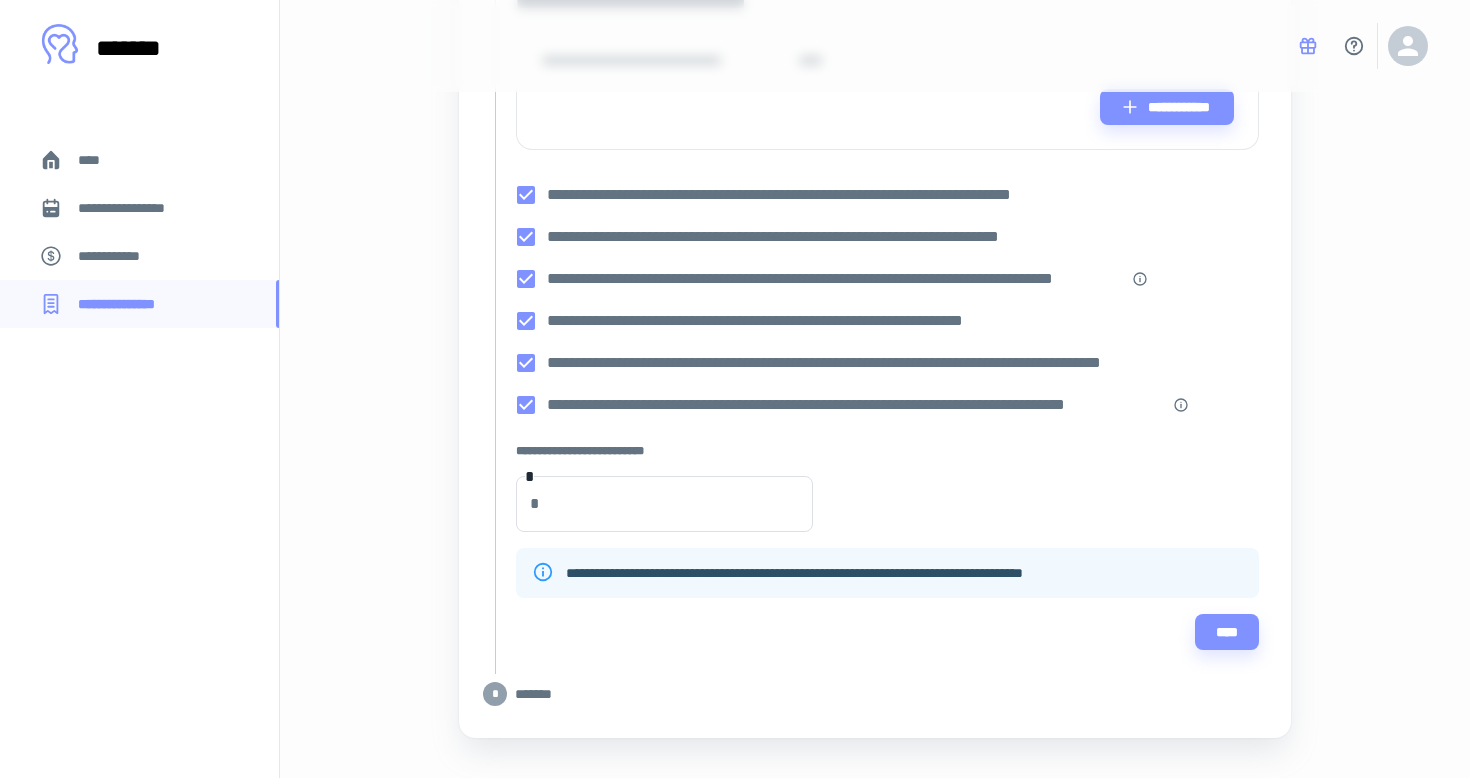 scroll, scrollTop: 273, scrollLeft: 0, axis: vertical 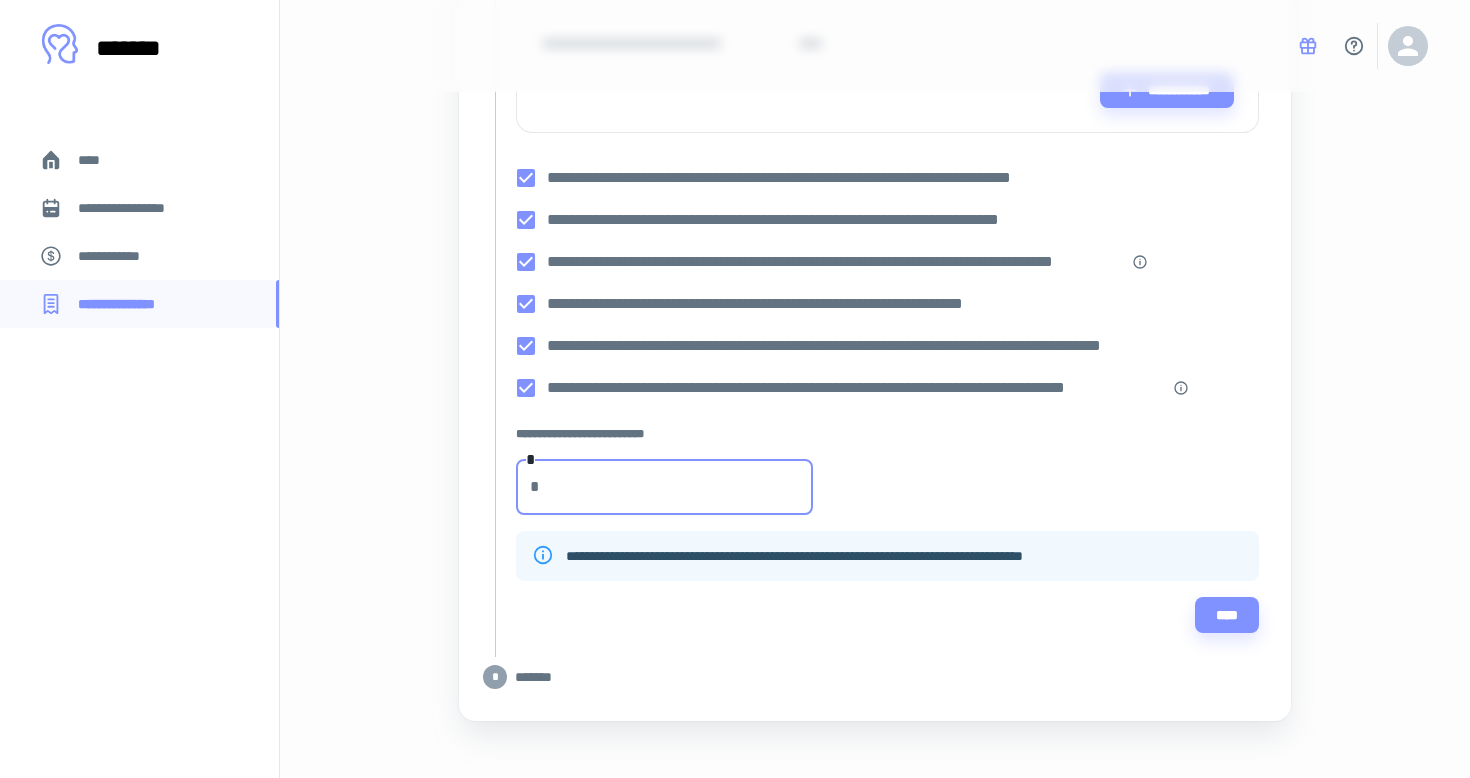 click on "***" at bounding box center (680, 487) 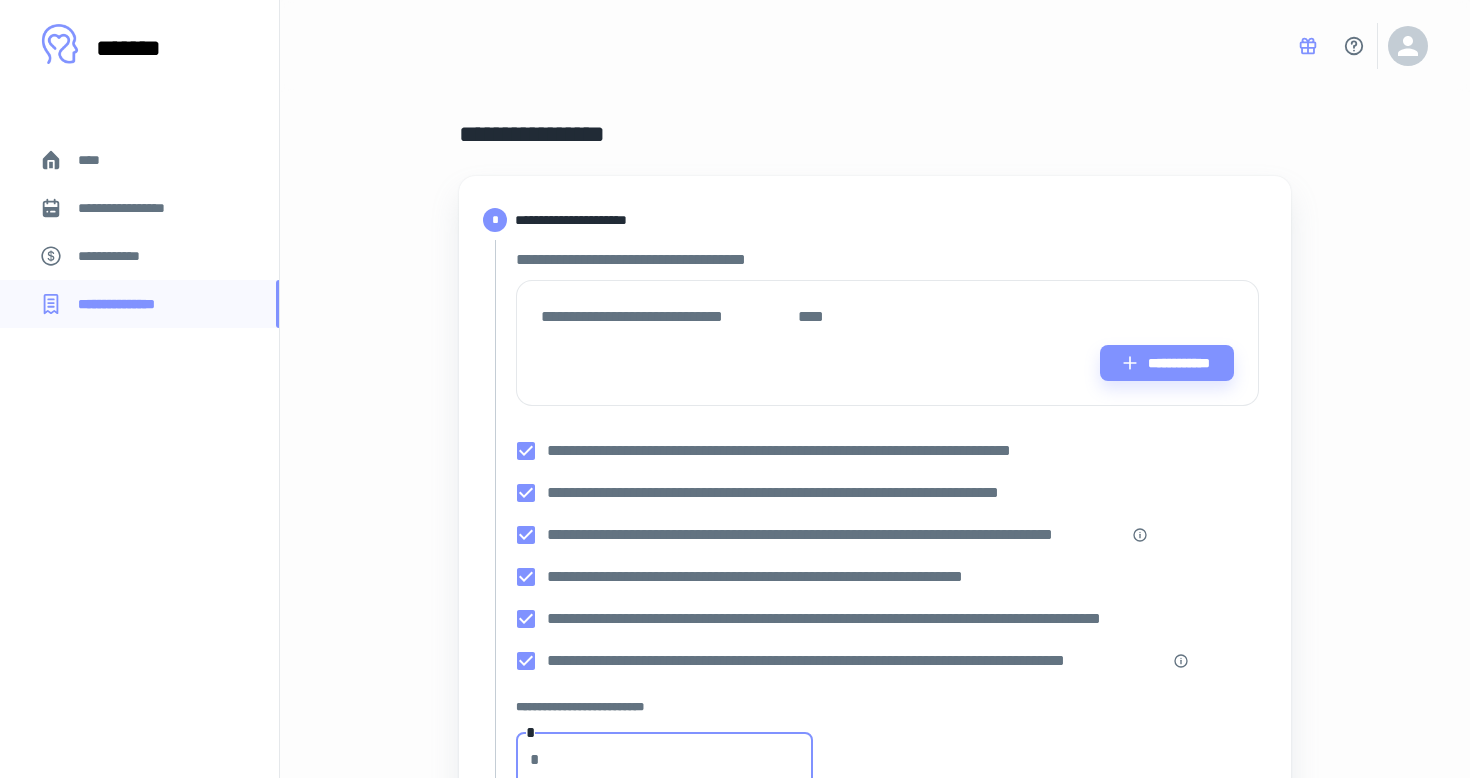 type on "*" 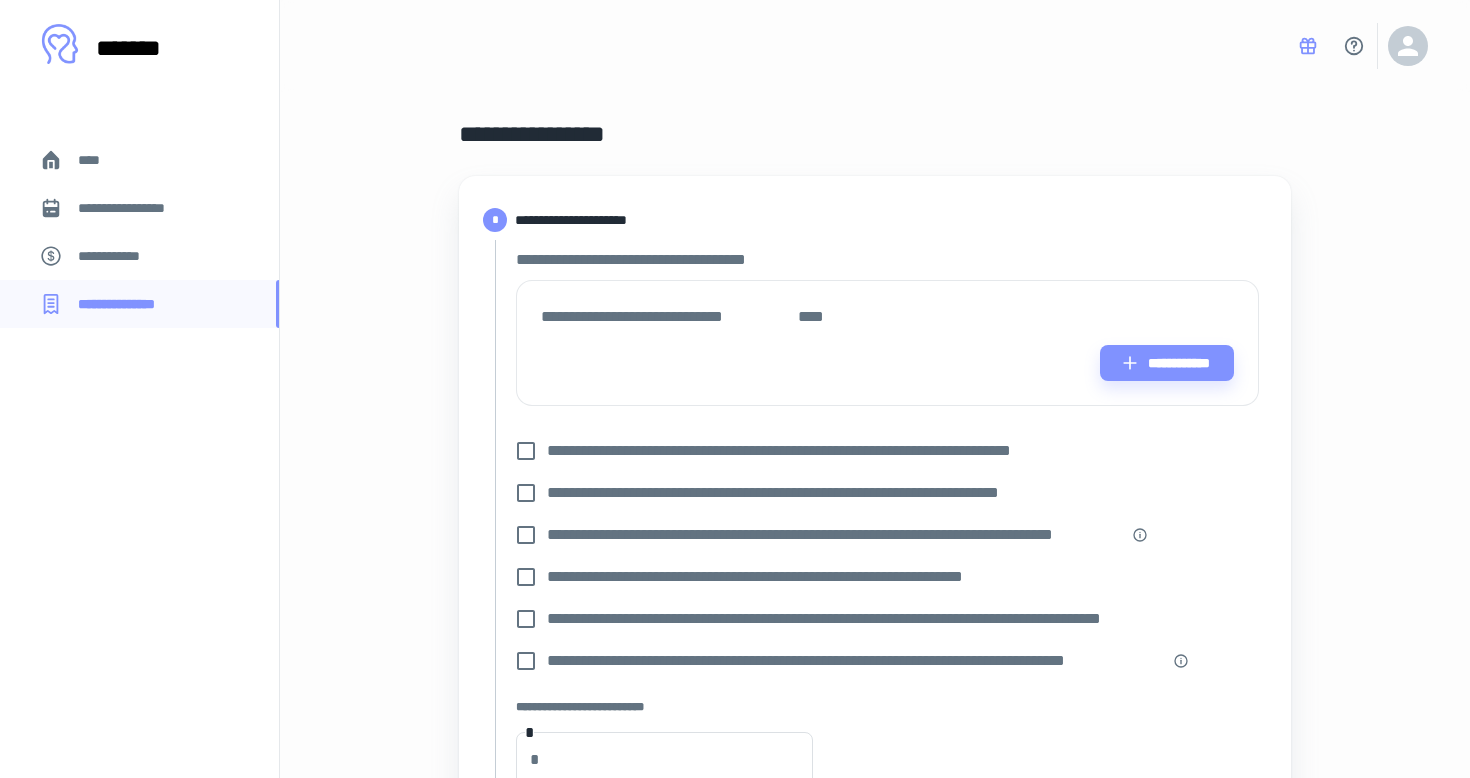 click on "**********" at bounding box center [670, 317] 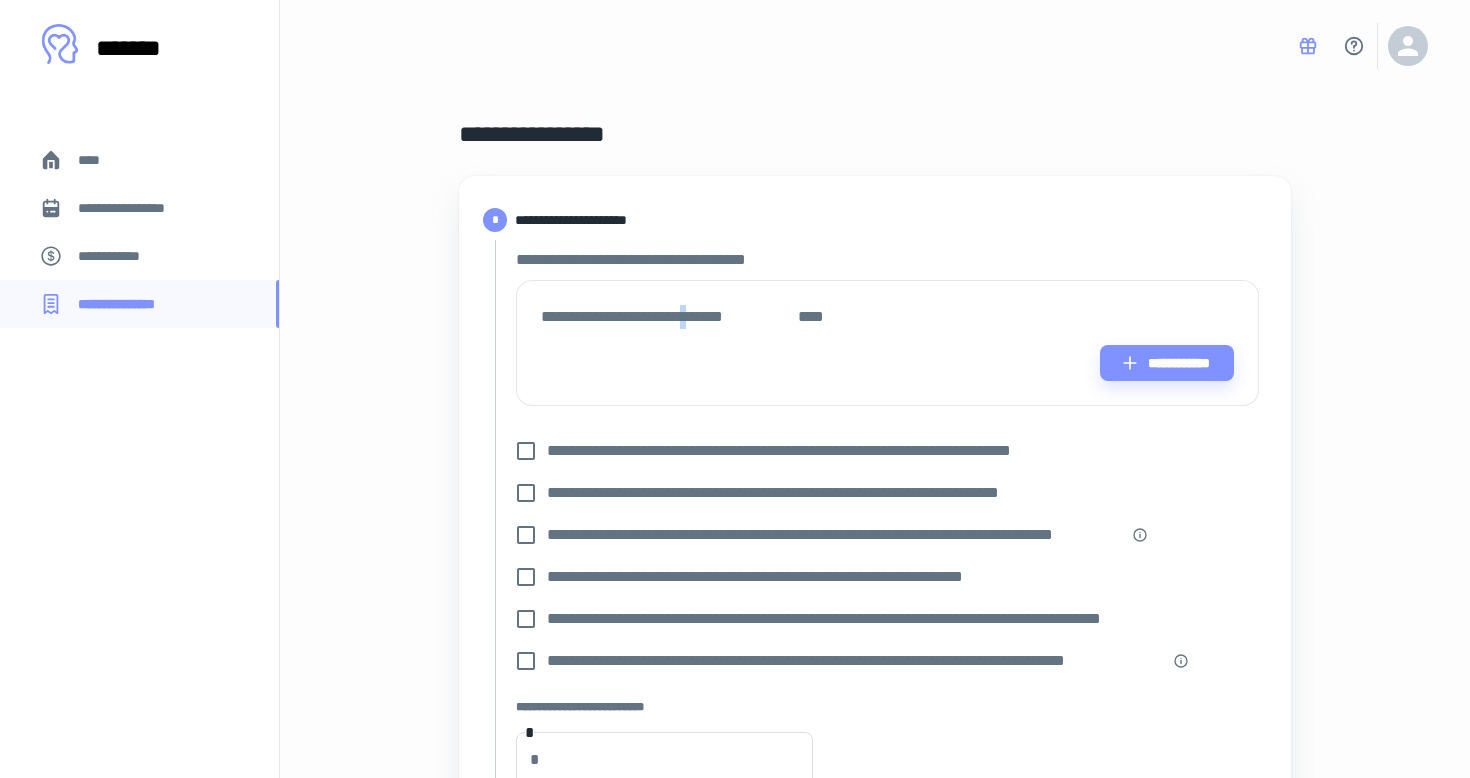click on "**********" at bounding box center [670, 317] 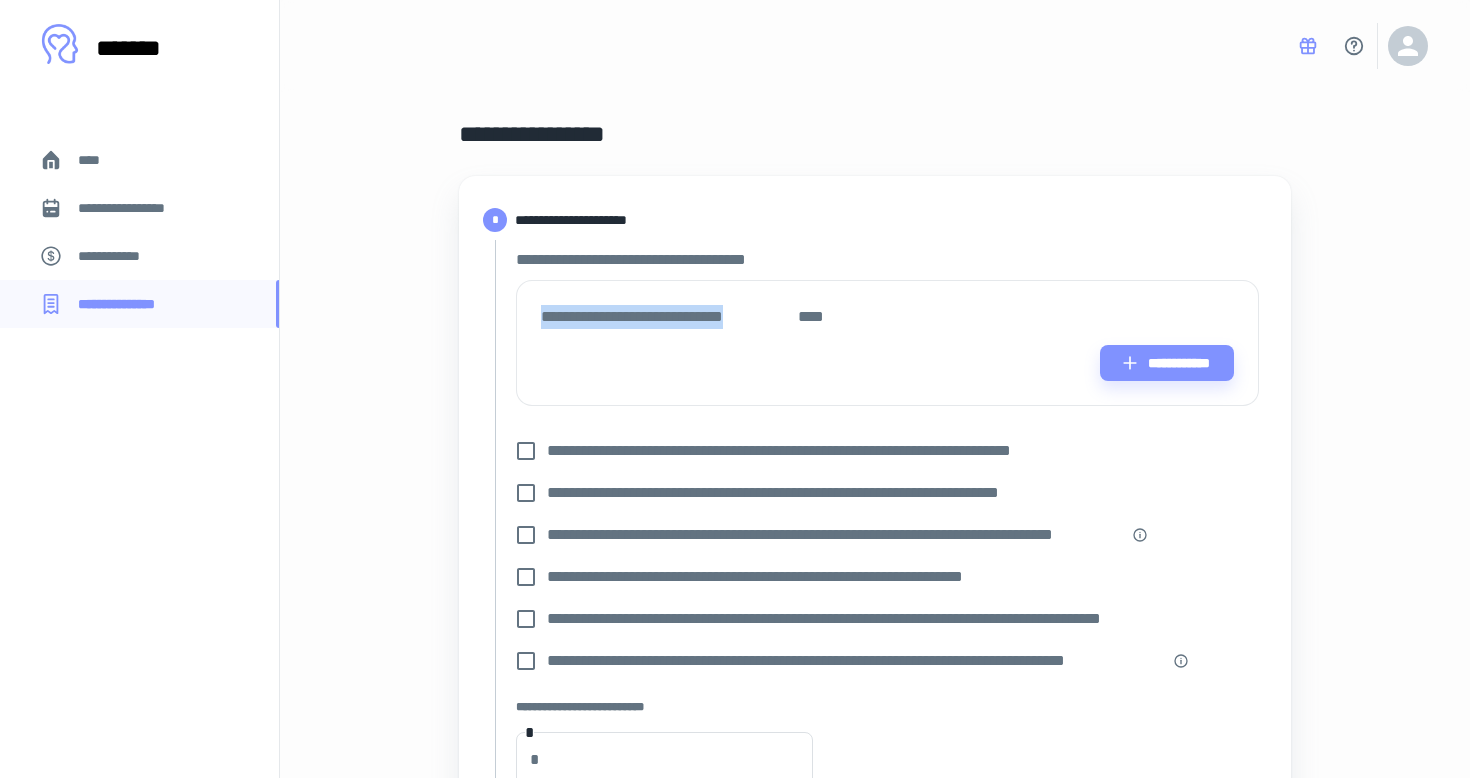 click on "**********" at bounding box center [670, 317] 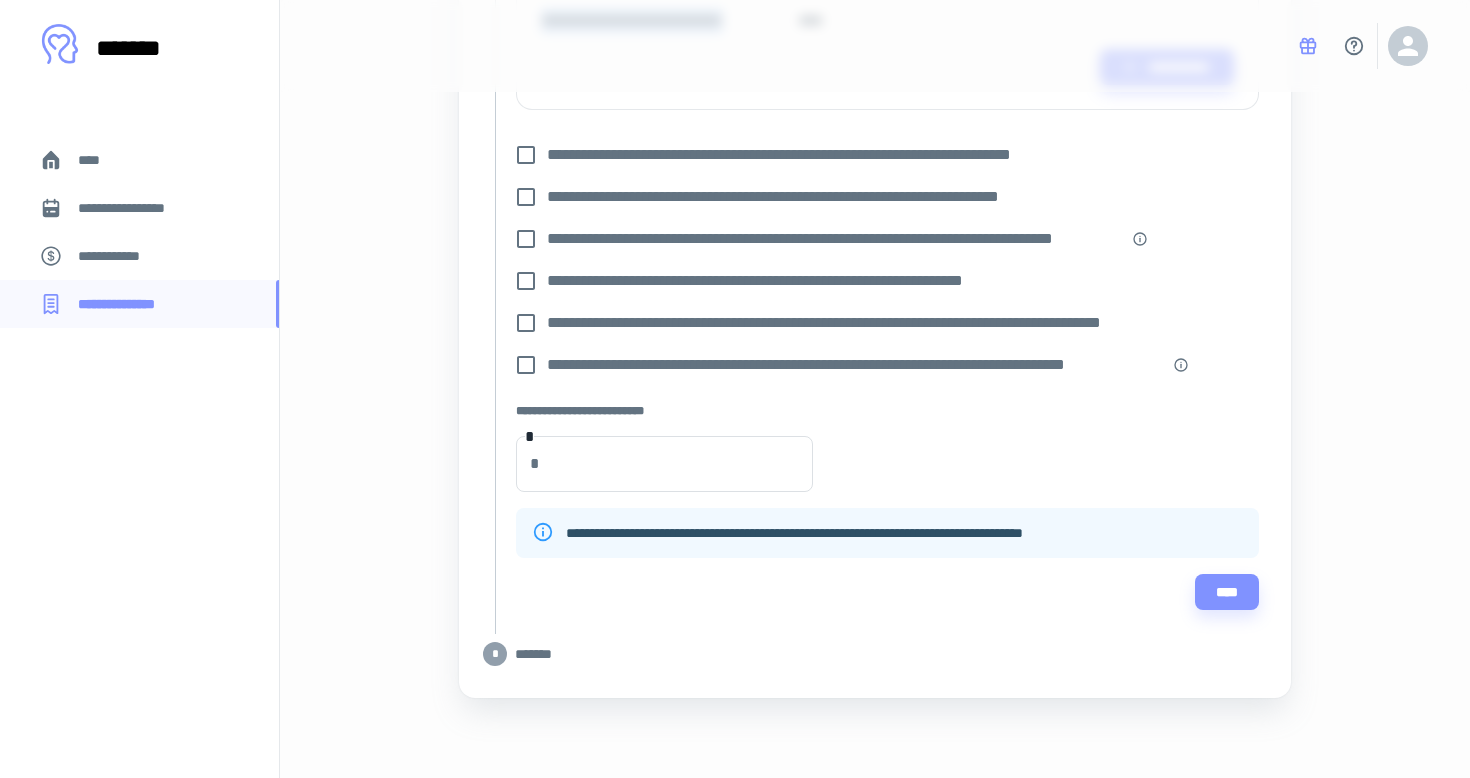 click on "**********" at bounding box center [119, 256] 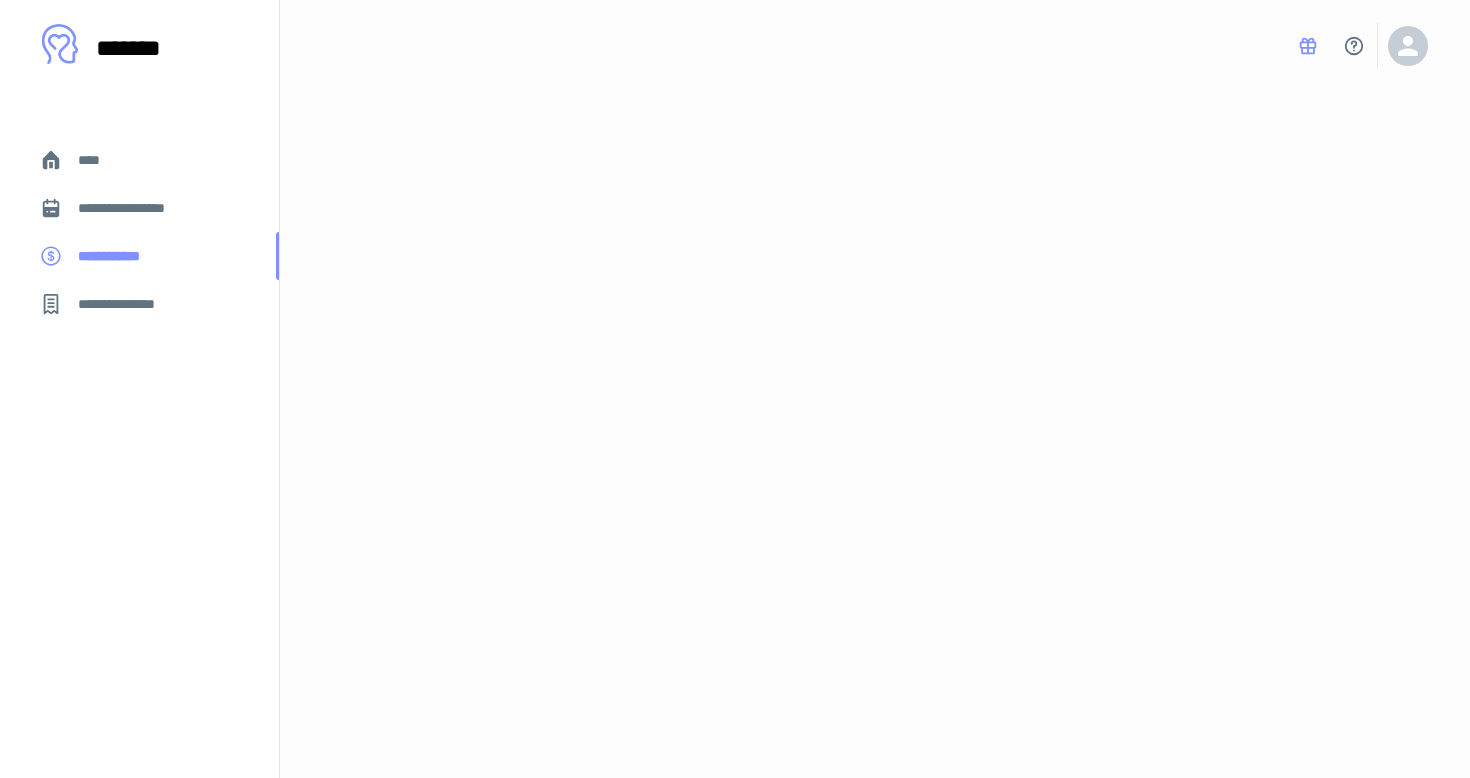 scroll, scrollTop: 0, scrollLeft: 0, axis: both 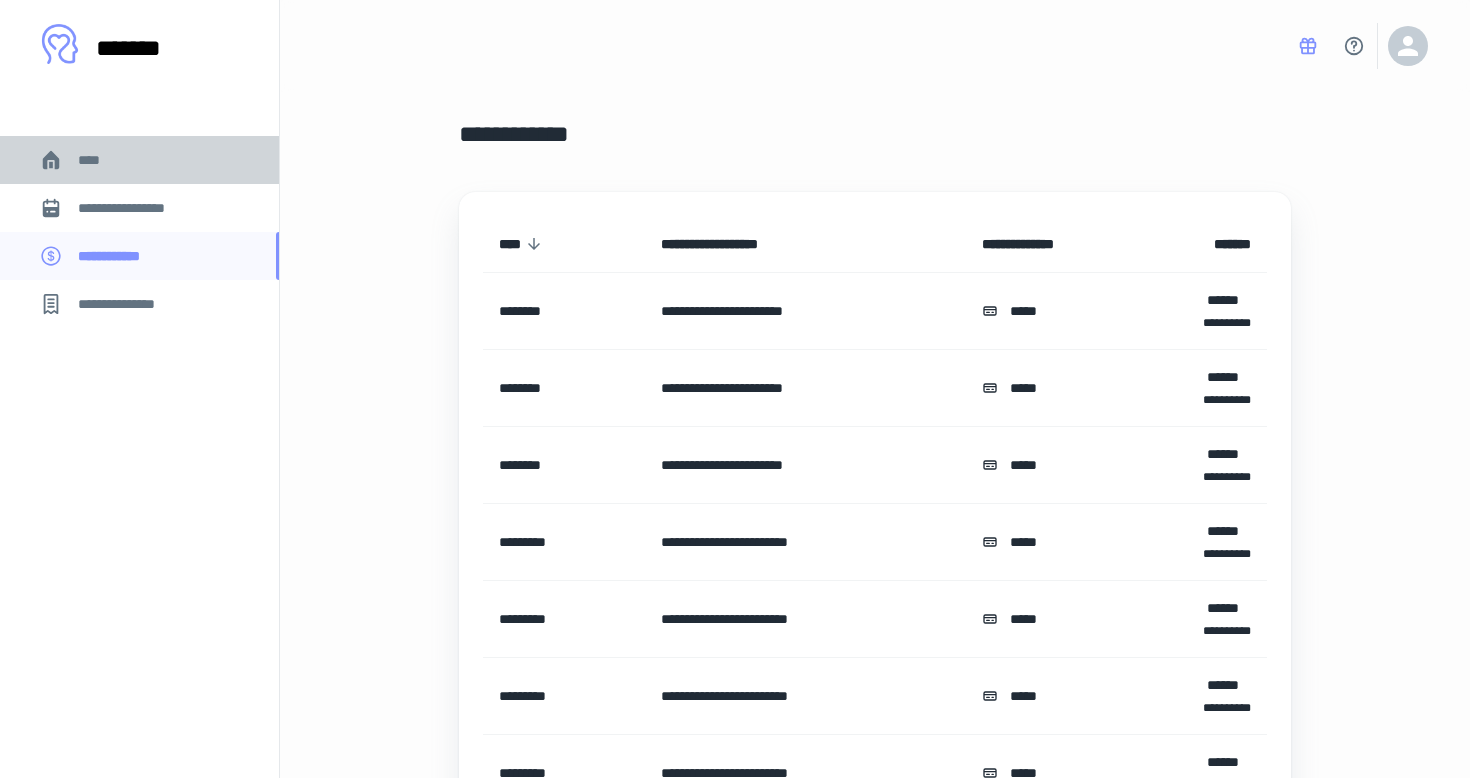 click on "****" at bounding box center [97, 160] 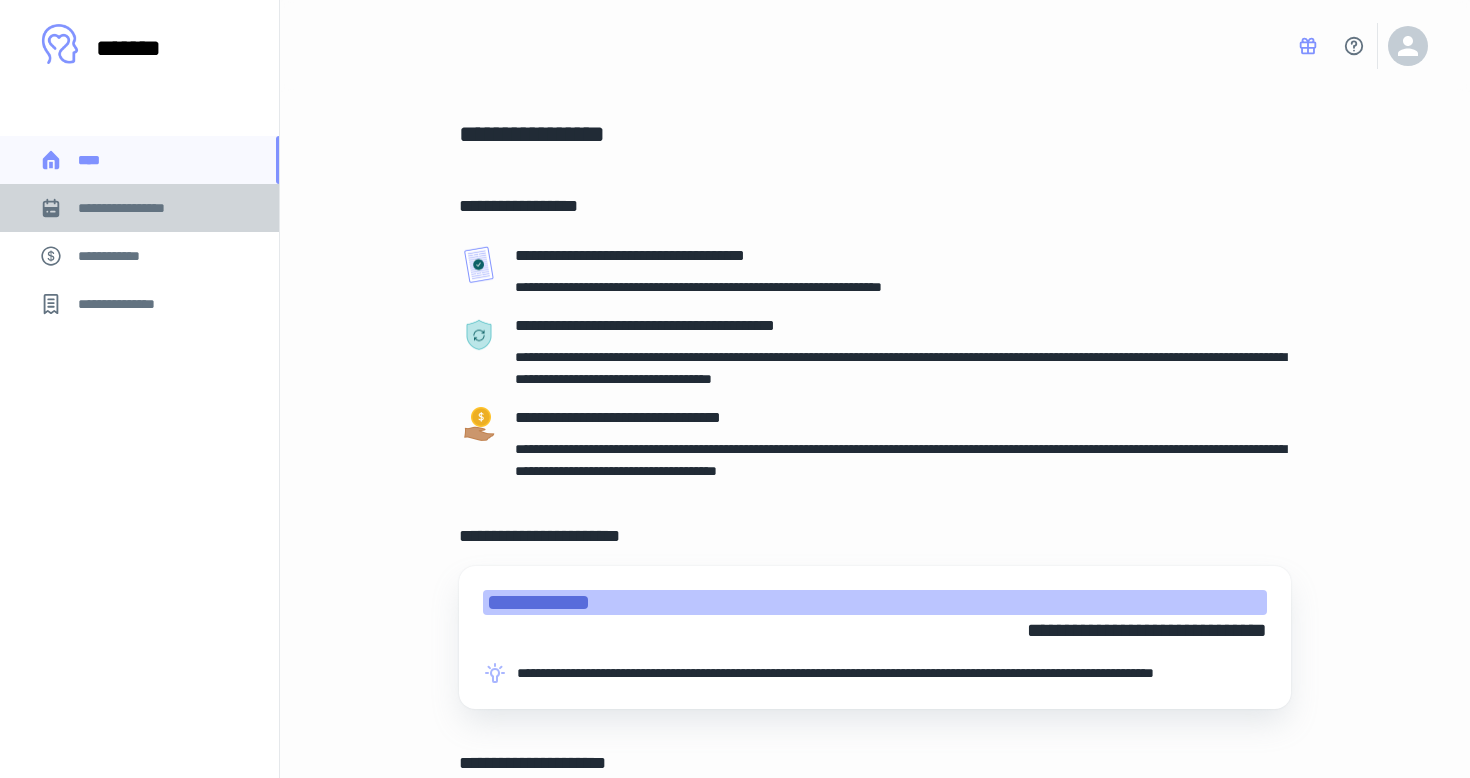 click on "**********" at bounding box center [139, 208] 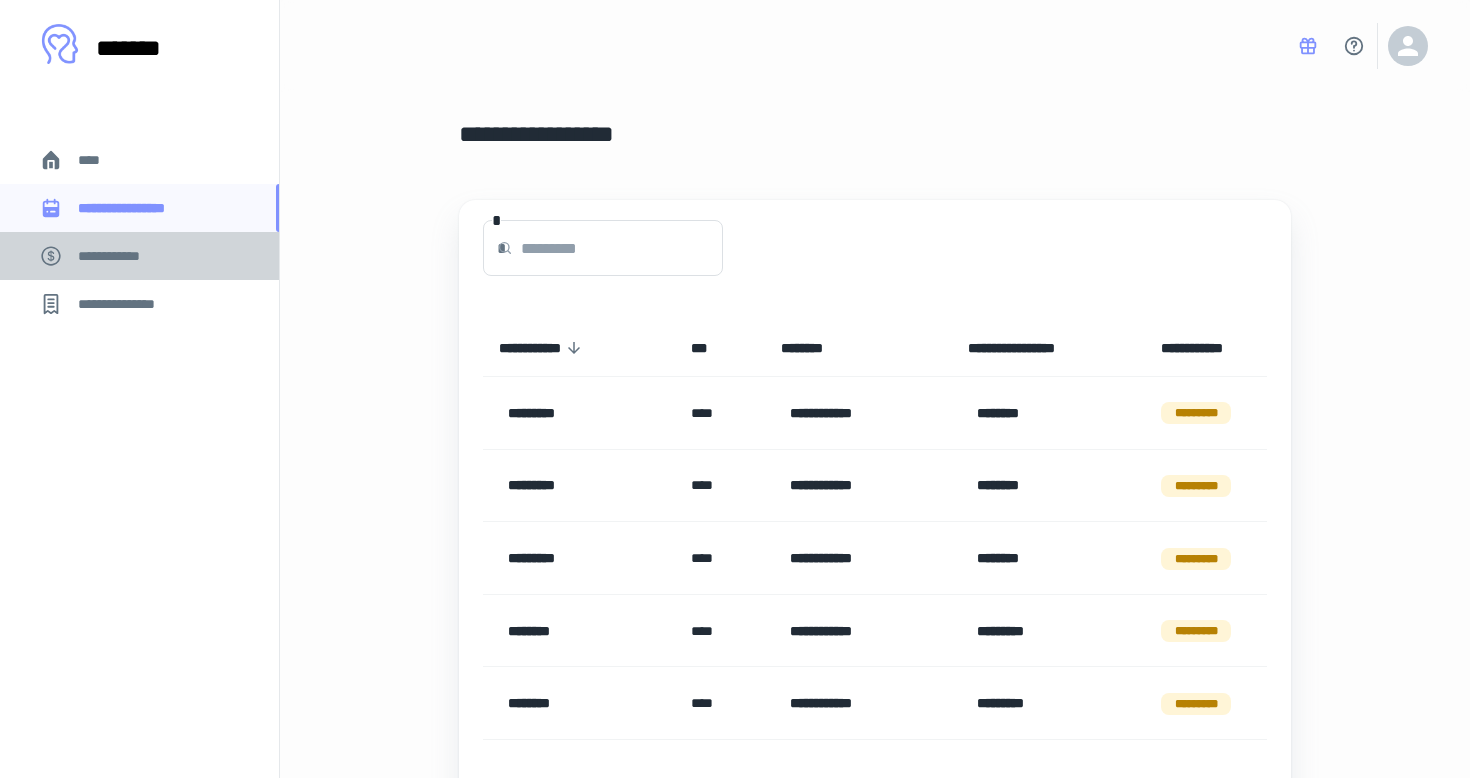 click on "**********" at bounding box center [139, 256] 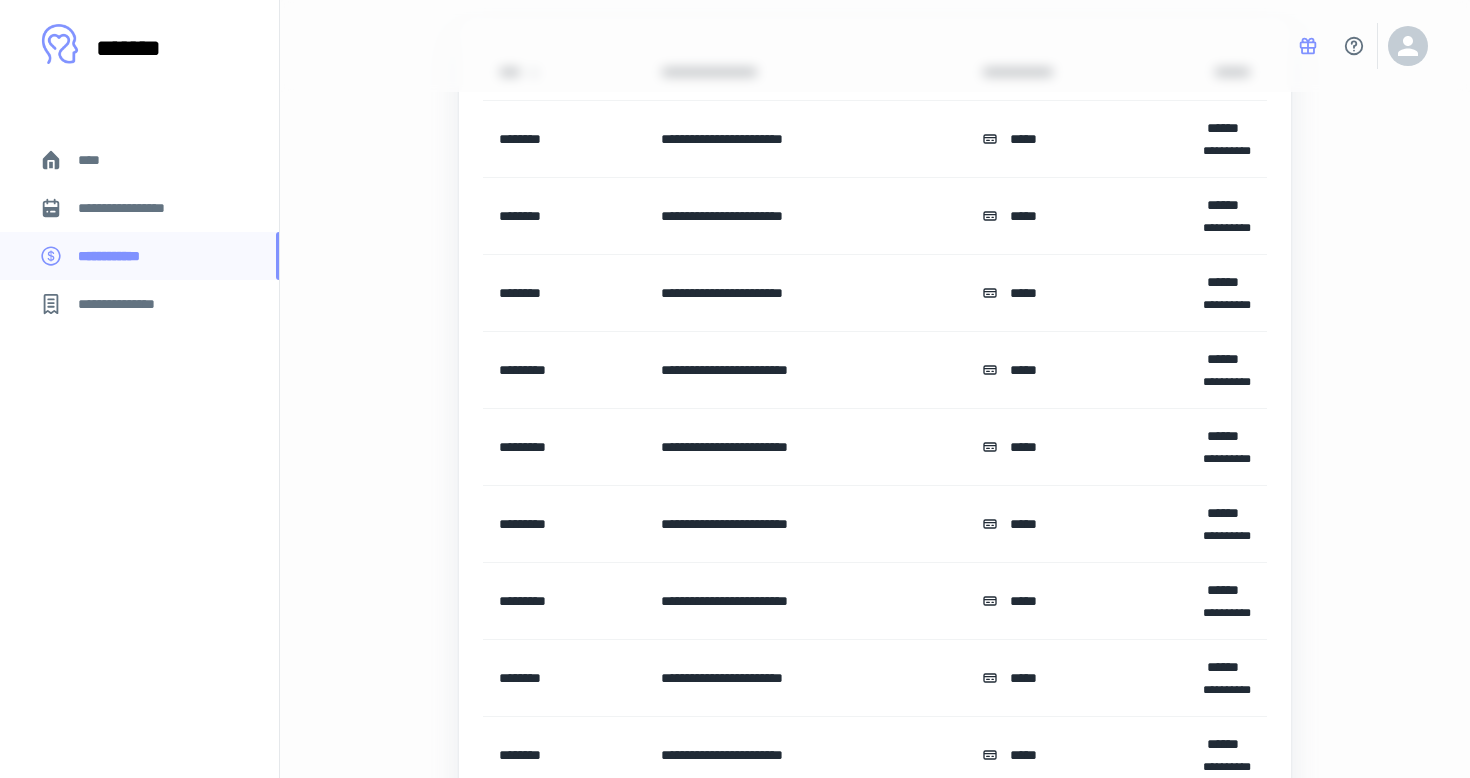 scroll, scrollTop: 165, scrollLeft: 0, axis: vertical 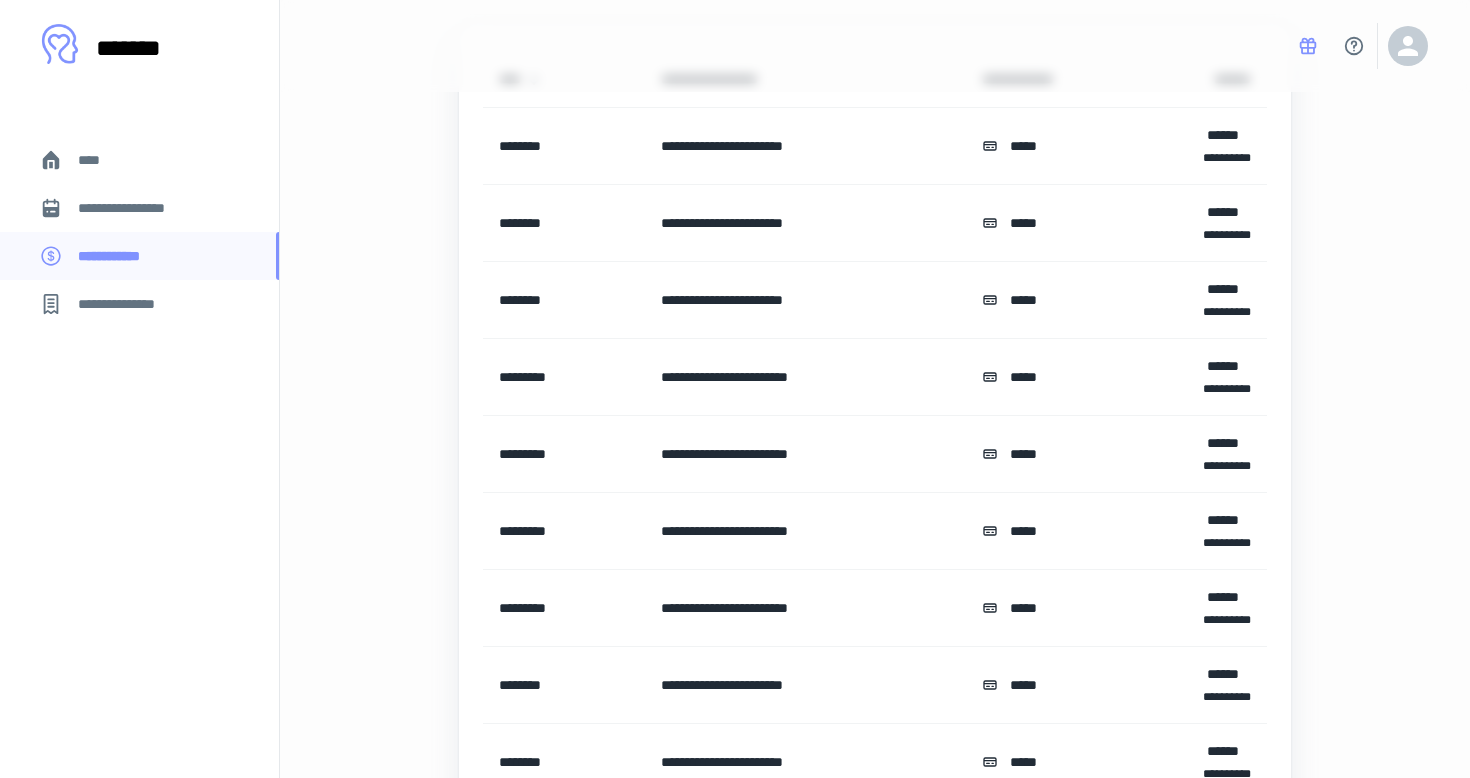 click on "****" at bounding box center [139, 160] 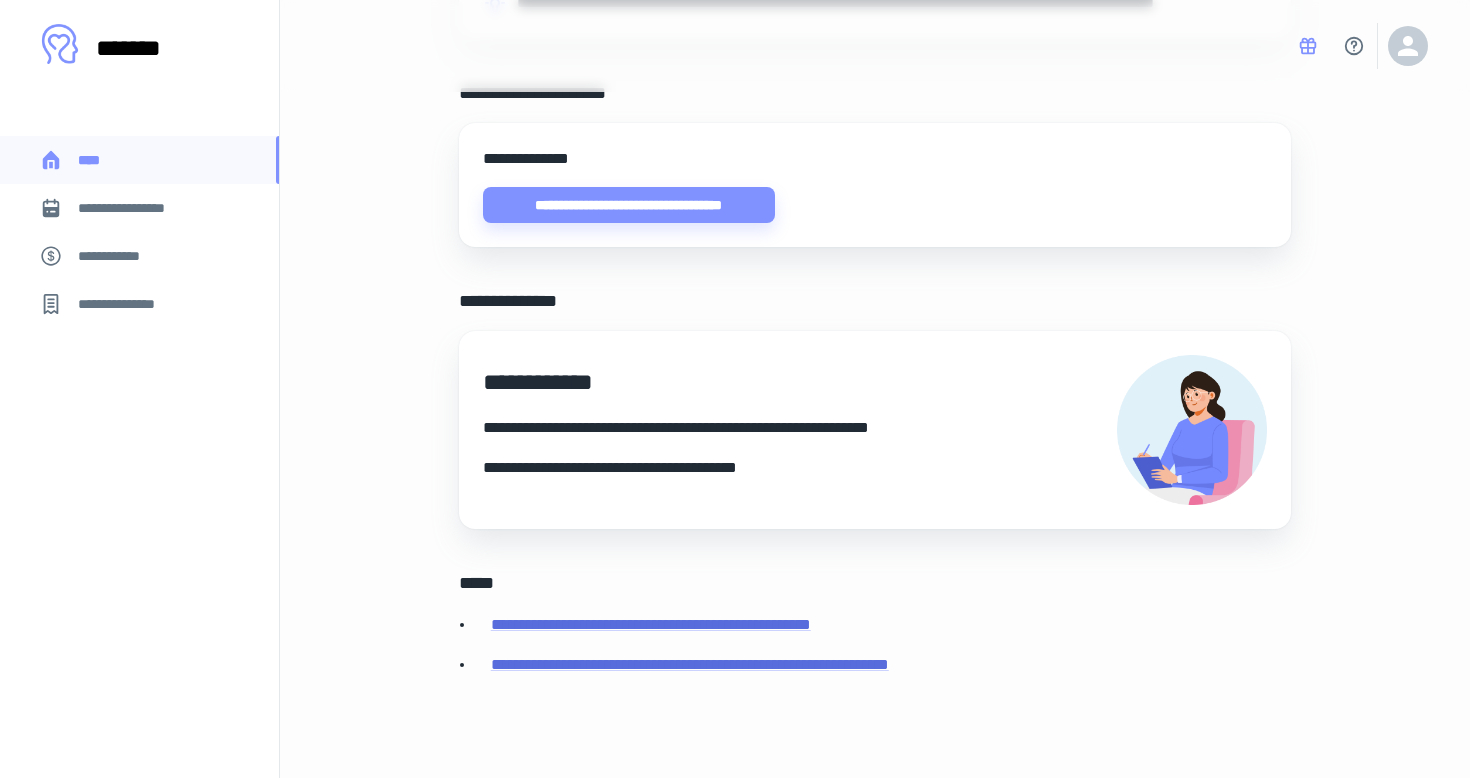 scroll, scrollTop: 689, scrollLeft: 0, axis: vertical 